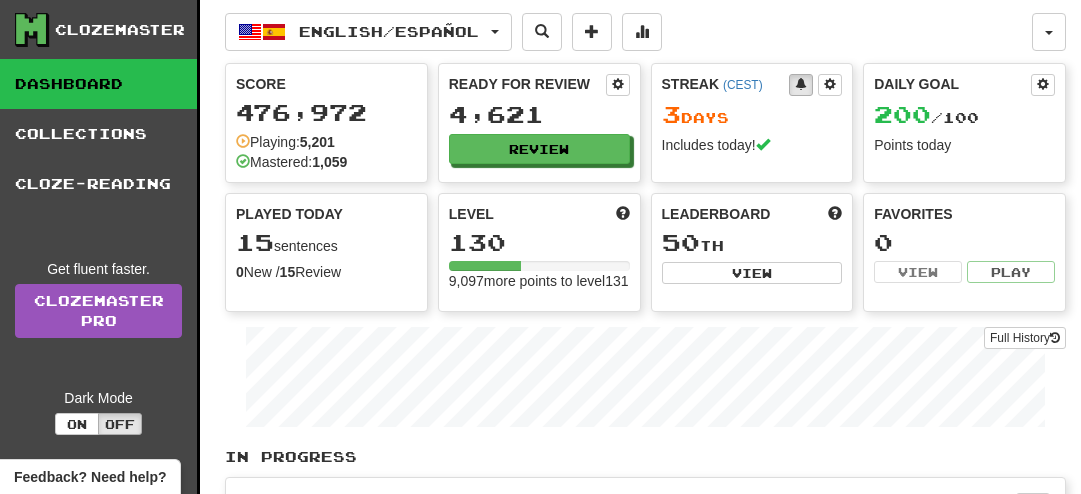 scroll, scrollTop: 0, scrollLeft: 0, axis: both 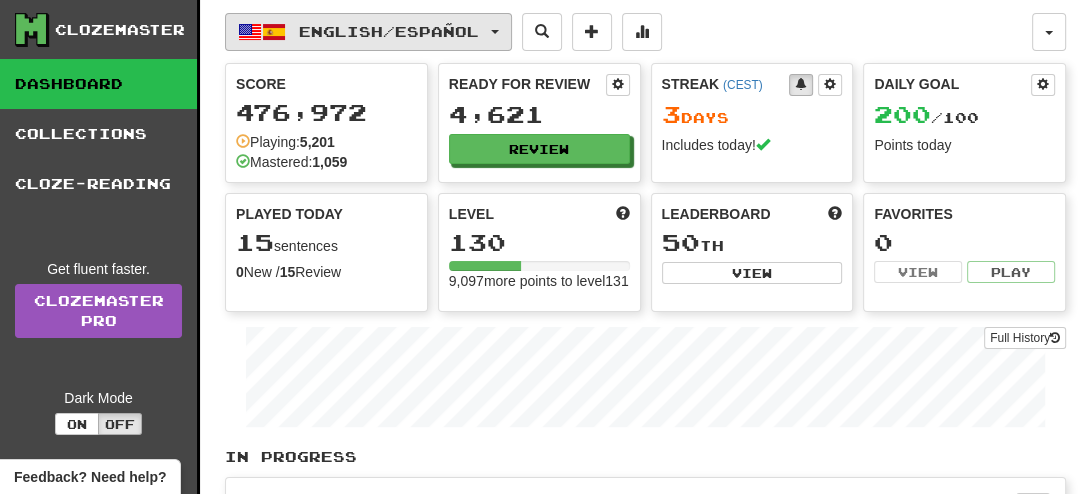 click on "English  /  Español" at bounding box center [368, 32] 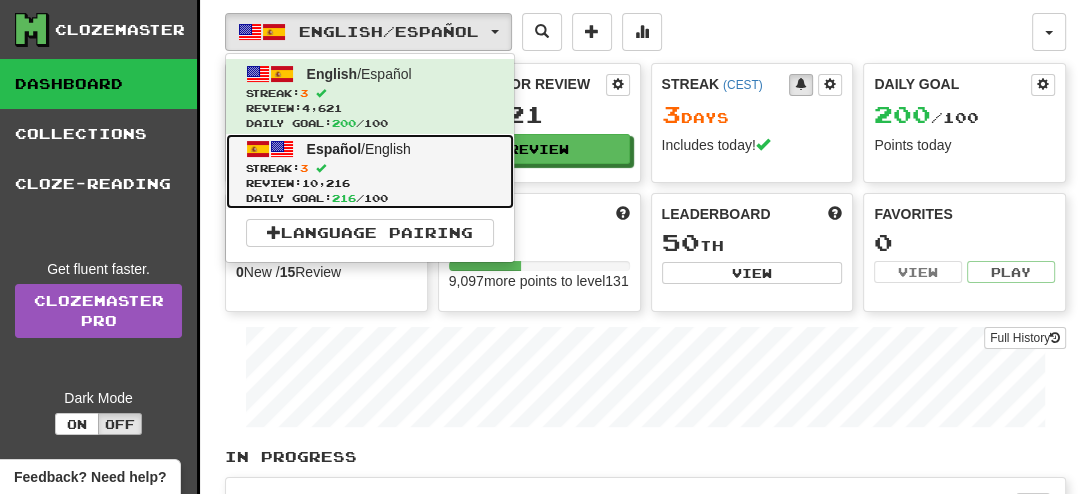 click on "Streak:  3" at bounding box center [370, 168] 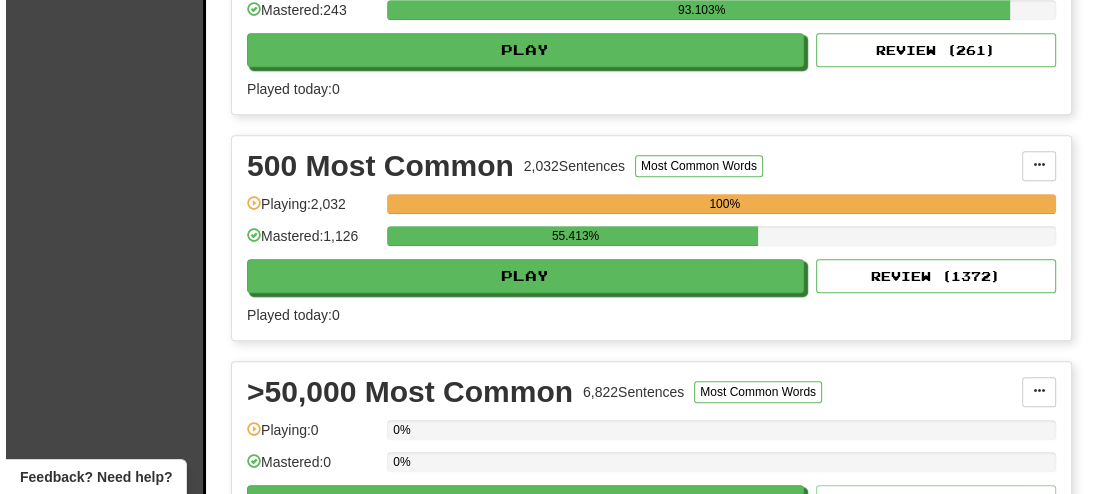 scroll, scrollTop: 801, scrollLeft: 0, axis: vertical 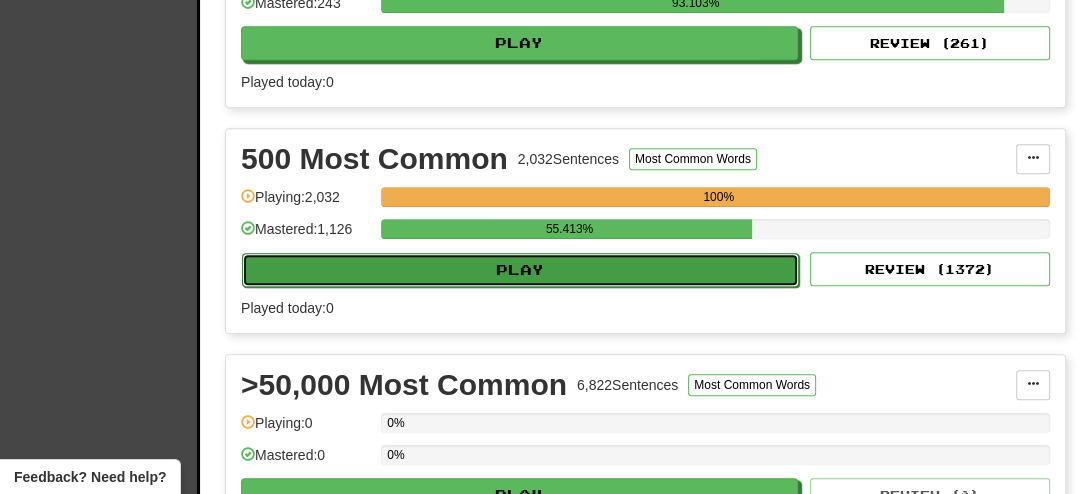 click on "Play" at bounding box center [520, 270] 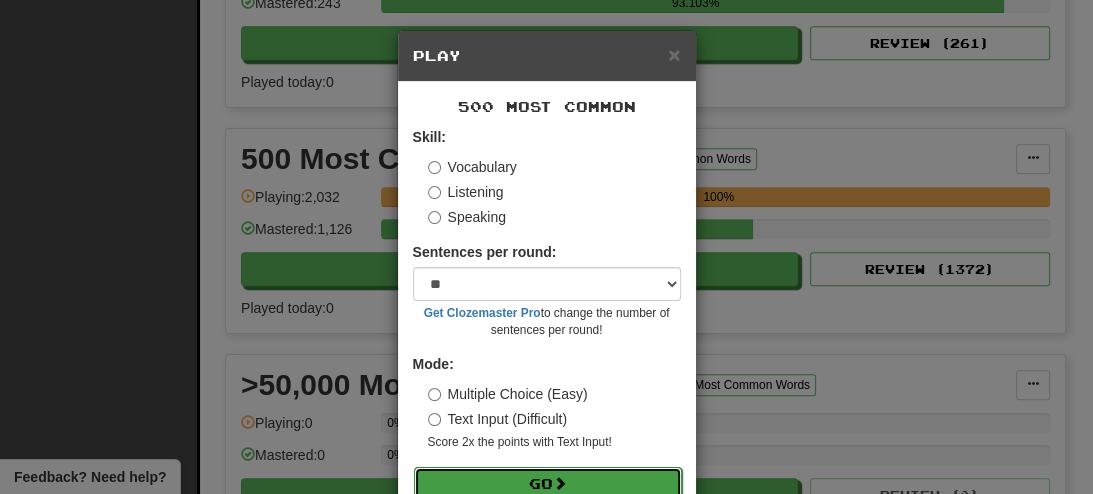 click on "Go" at bounding box center (548, 484) 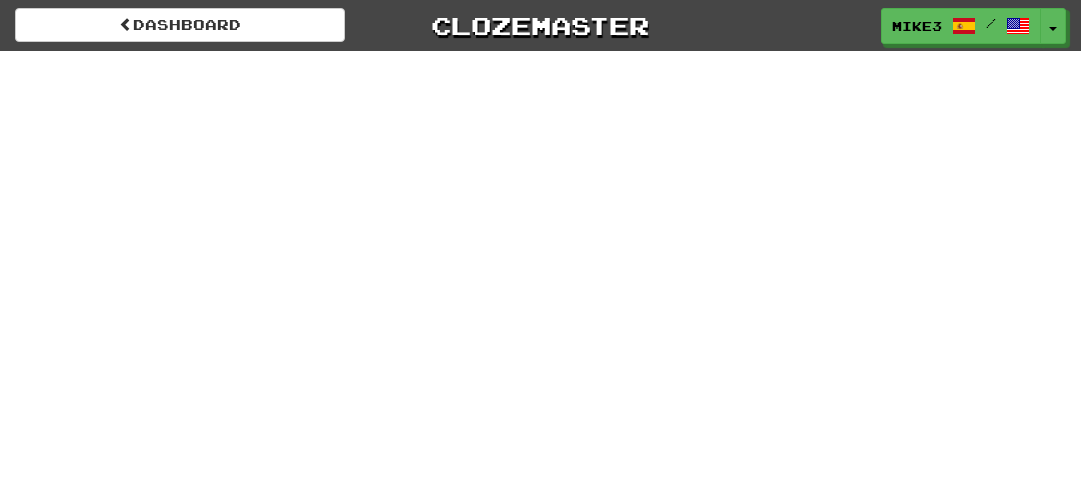 scroll, scrollTop: 0, scrollLeft: 0, axis: both 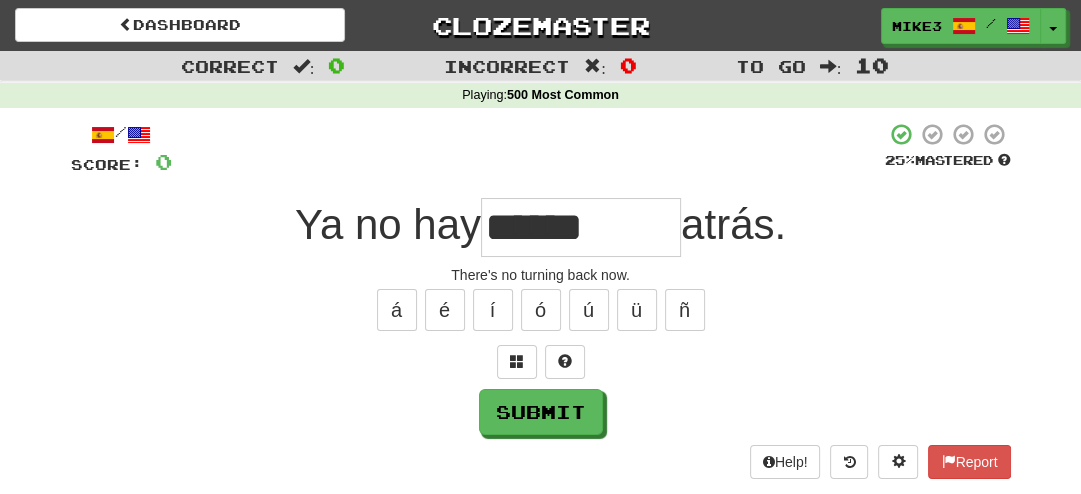 type on "******" 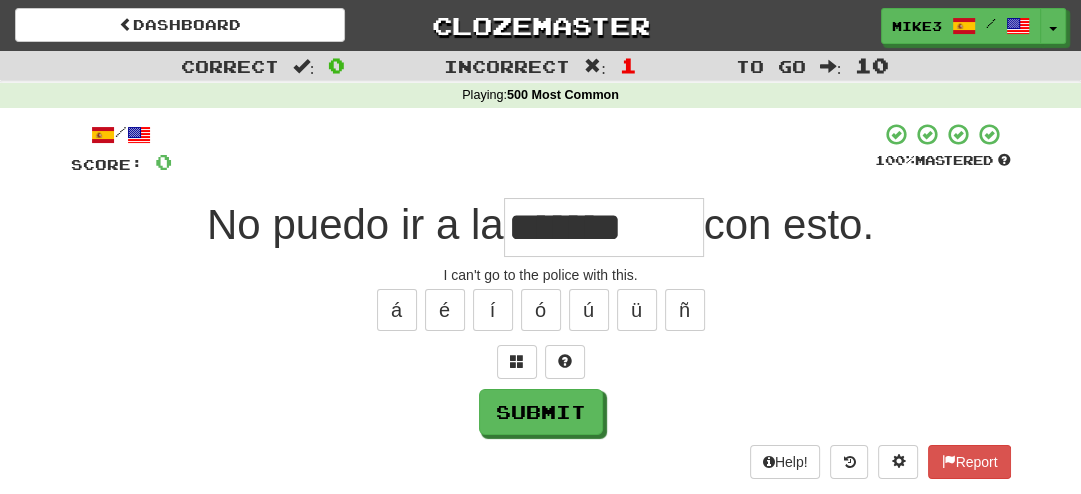 type on "*******" 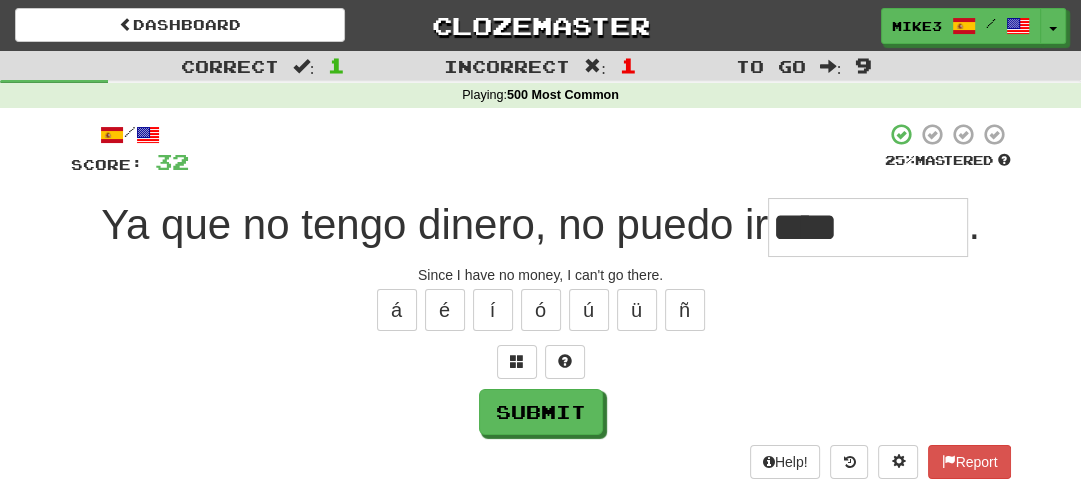 type on "****" 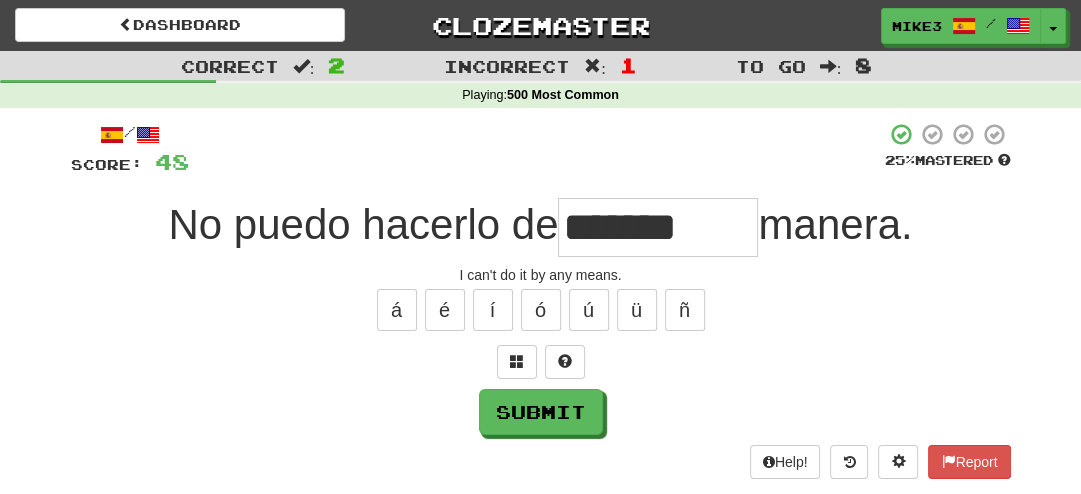 type on "*******" 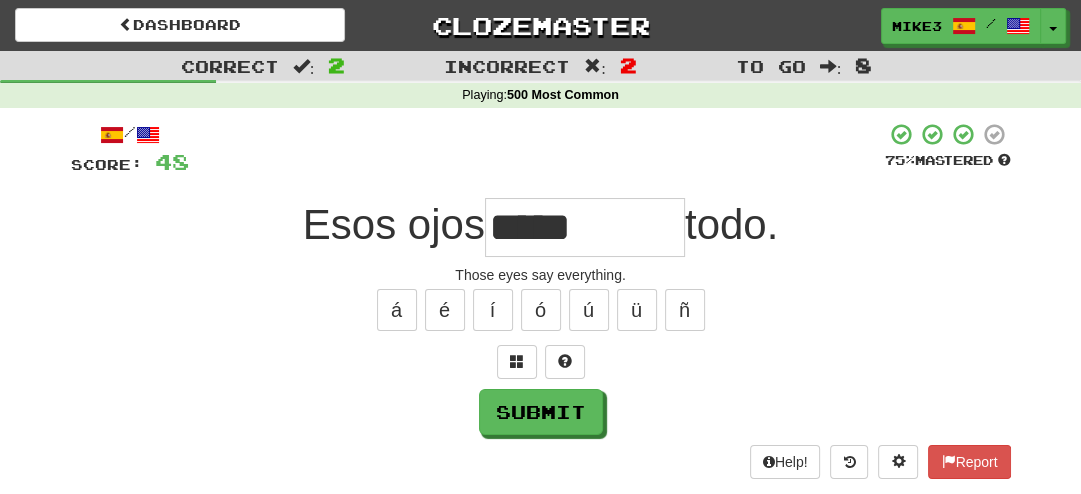 type on "*****" 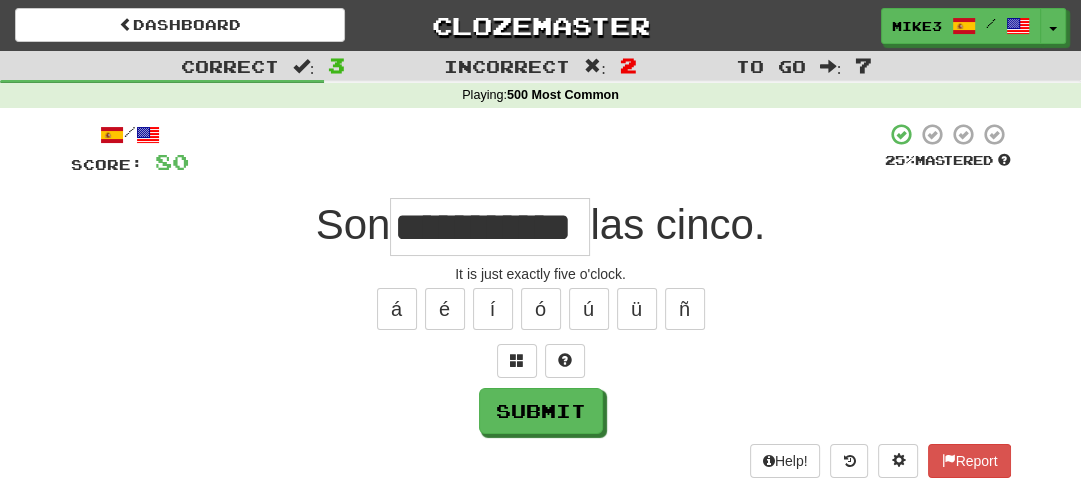 scroll, scrollTop: 0, scrollLeft: 48, axis: horizontal 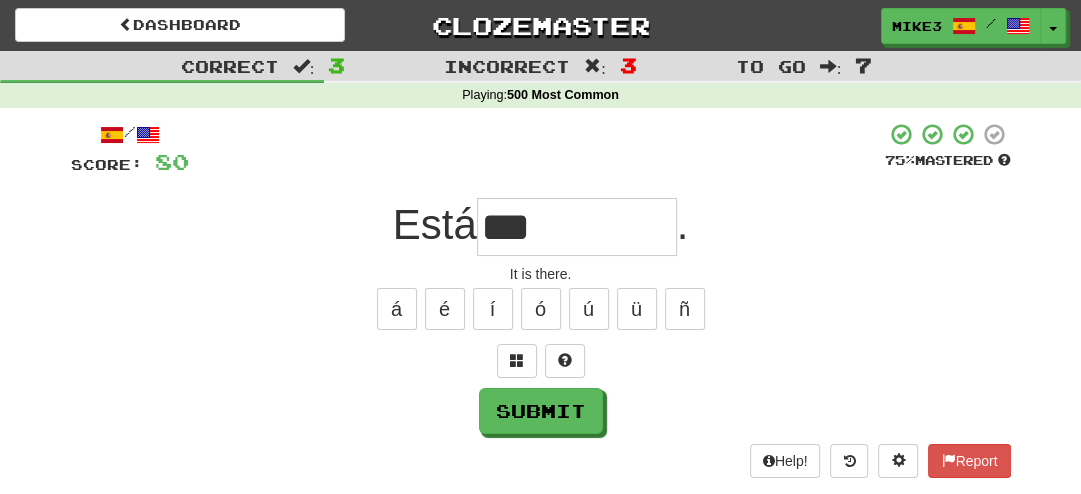 type on "***" 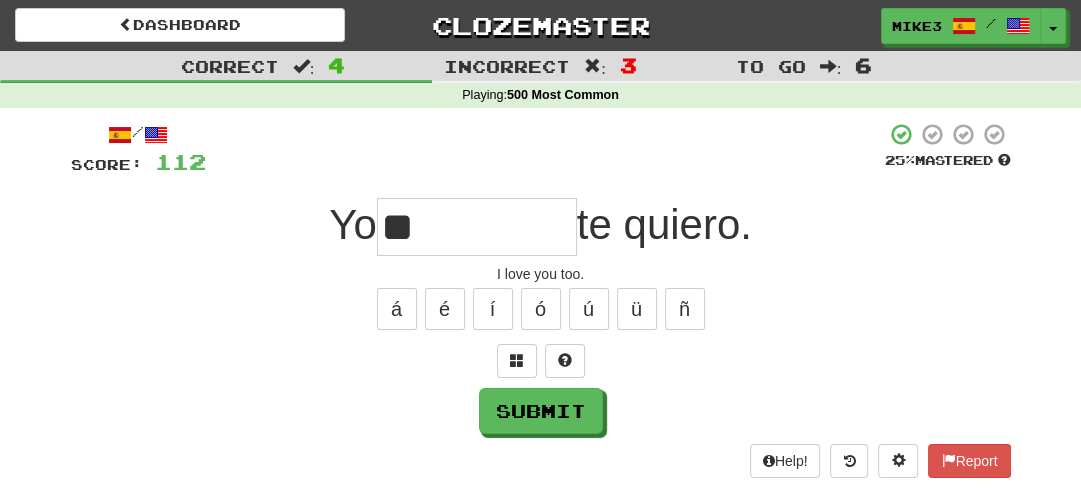 type on "*" 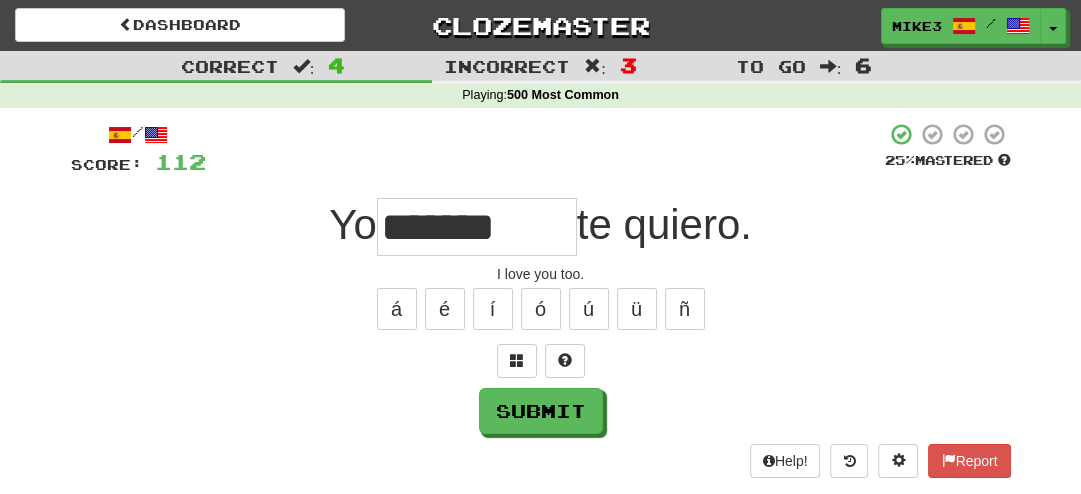 type on "*******" 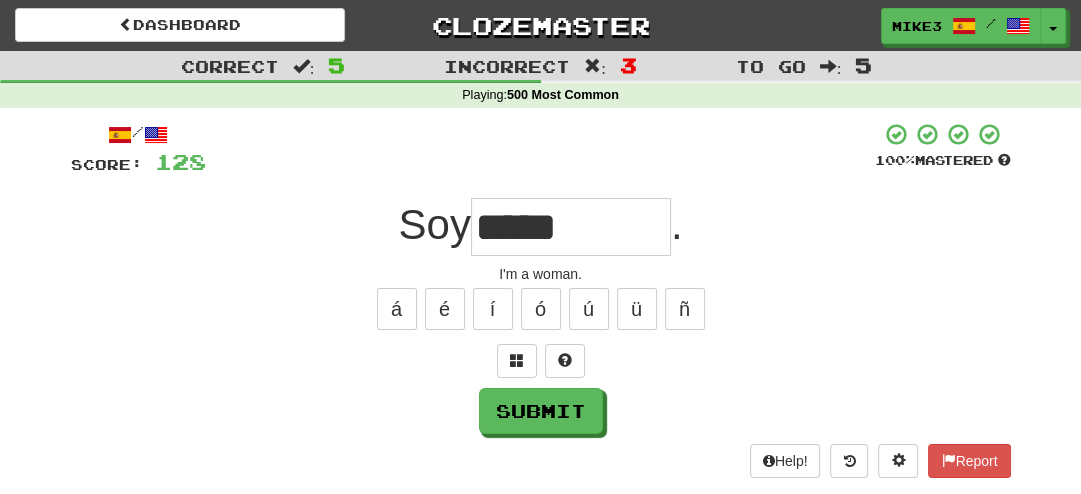 type on "*****" 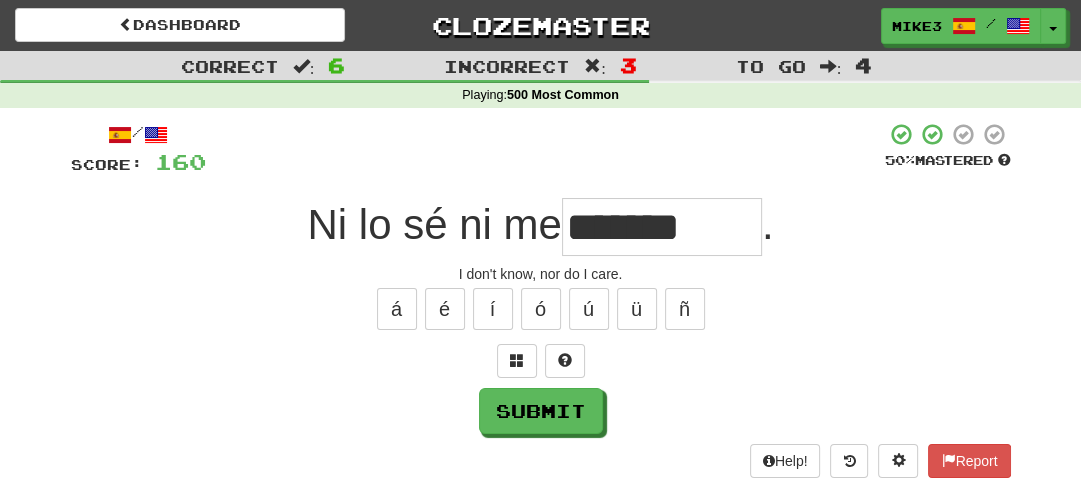 type on "*******" 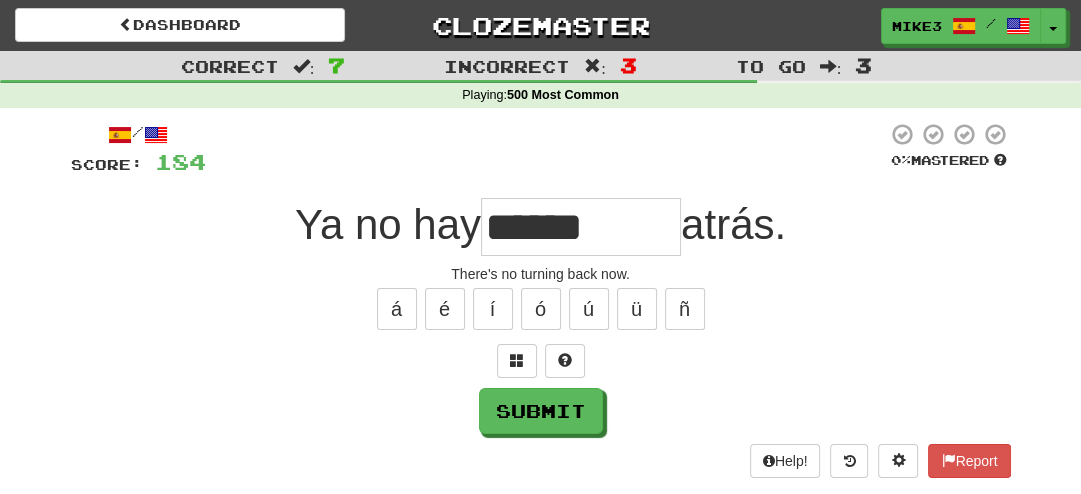 type on "******" 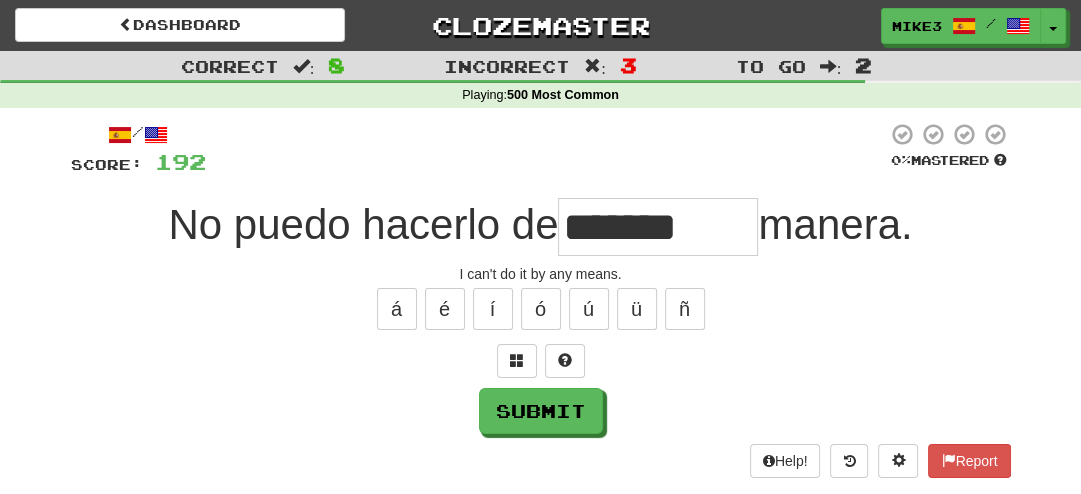 type on "*******" 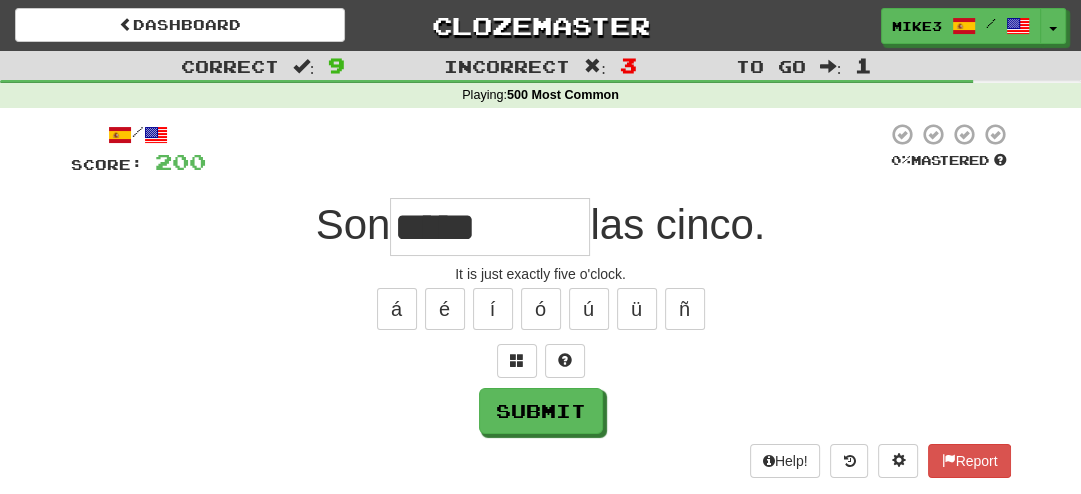 type on "*****" 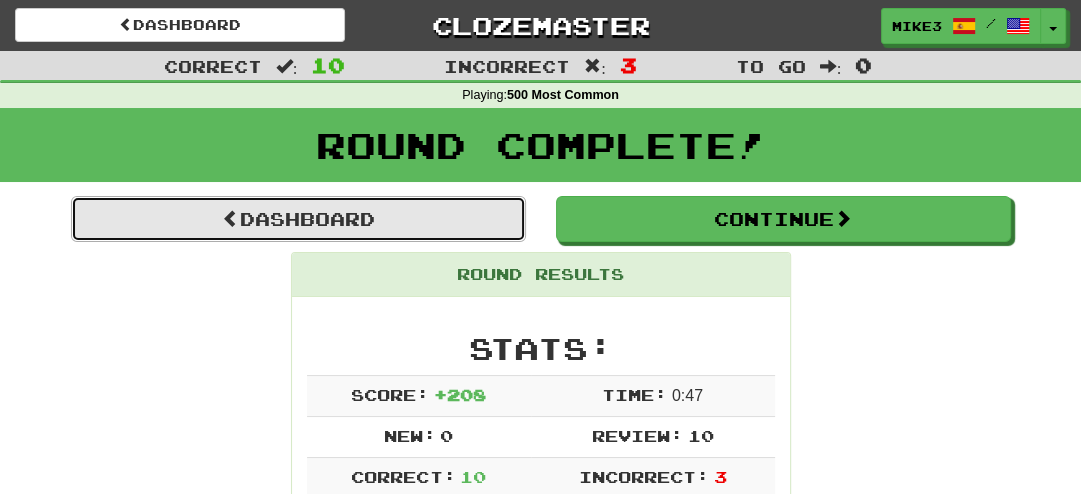 click on "Dashboard" at bounding box center [298, 219] 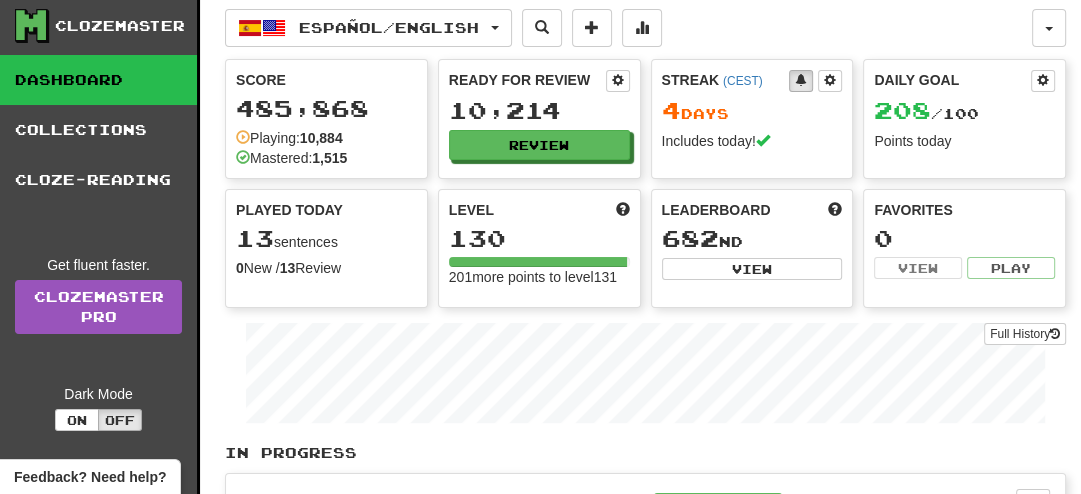 scroll, scrollTop: 5, scrollLeft: 0, axis: vertical 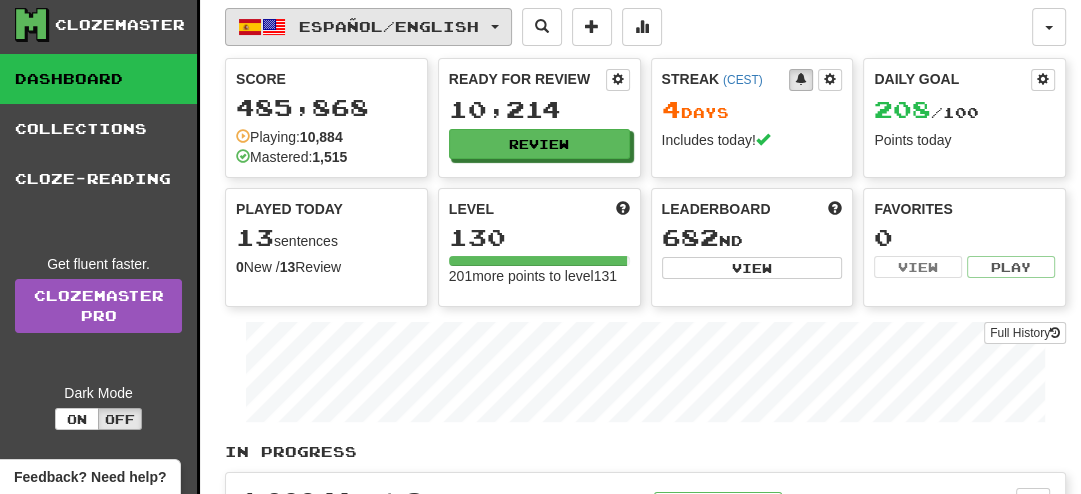 click on "Español  /  English" at bounding box center (368, 27) 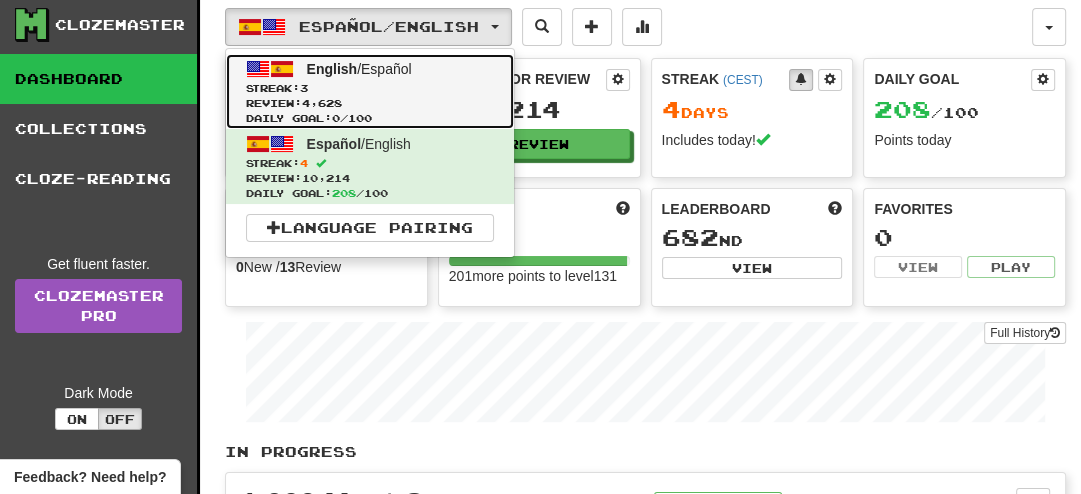click on "Review:  4,628" at bounding box center [370, 103] 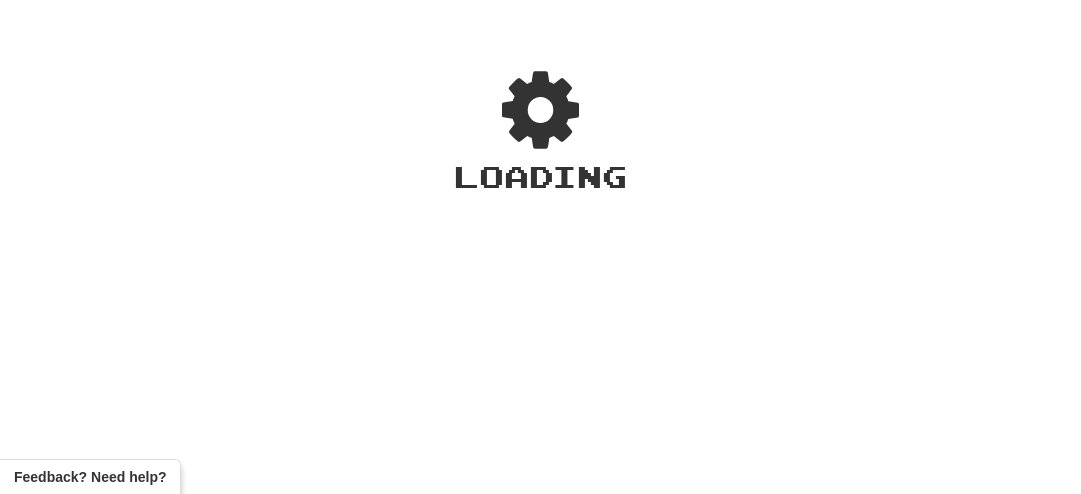 scroll, scrollTop: 0, scrollLeft: 0, axis: both 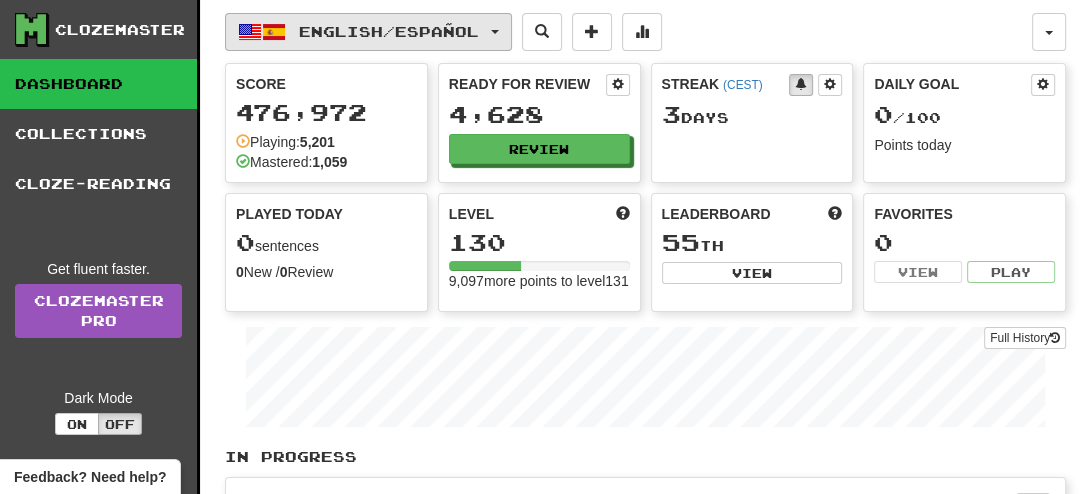 click on "English  /  Español" at bounding box center (368, 32) 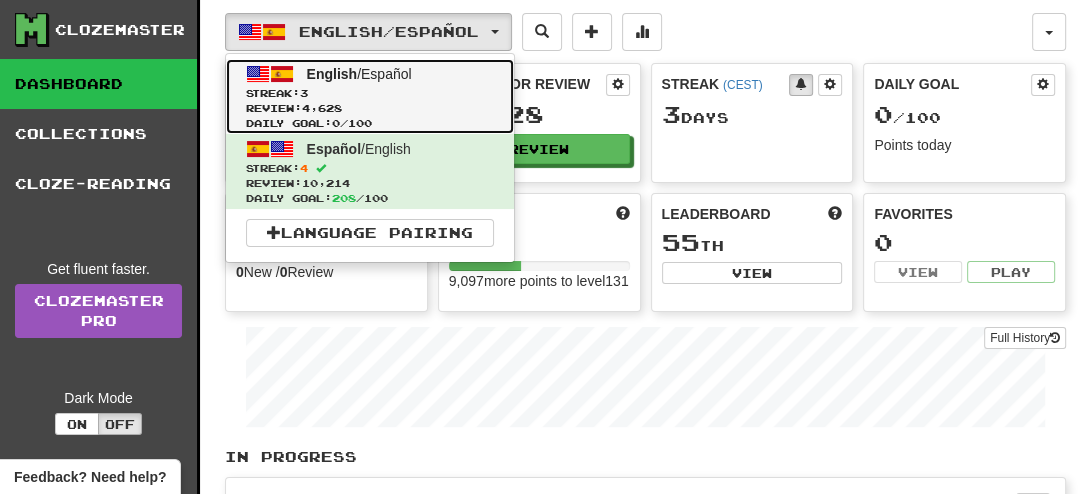 click on "Streak:  3" at bounding box center (370, 93) 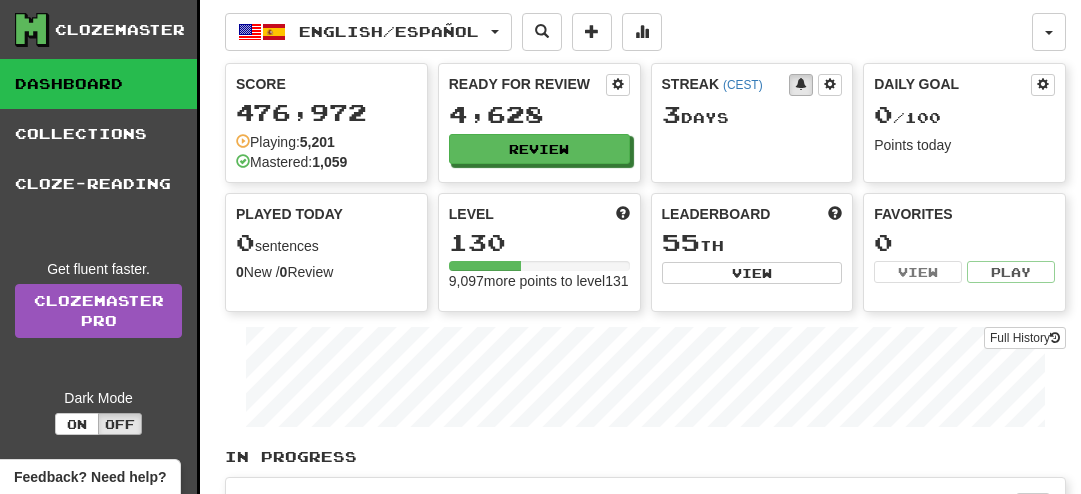 scroll, scrollTop: 0, scrollLeft: 0, axis: both 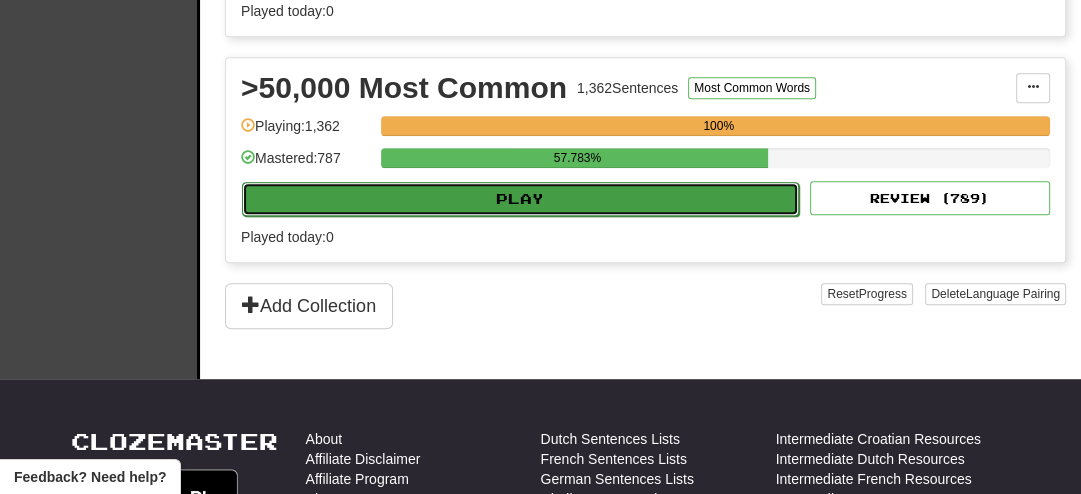 click on "Play" at bounding box center [520, 199] 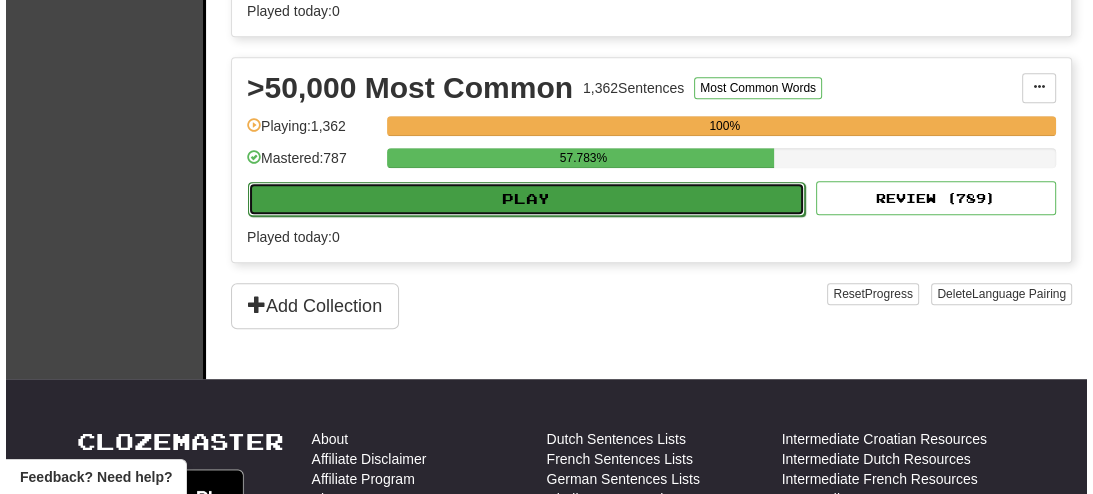 scroll, scrollTop: 872, scrollLeft: 0, axis: vertical 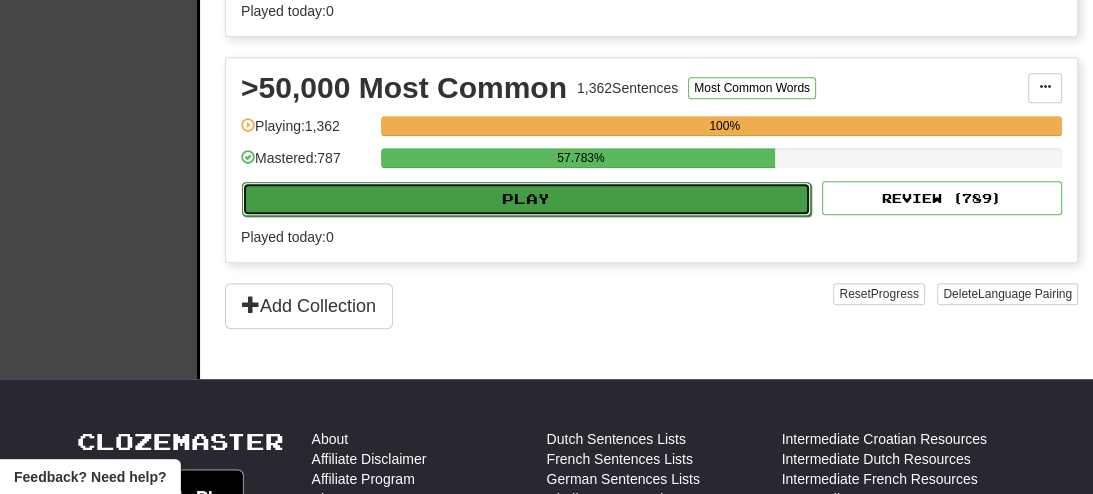 select on "**" 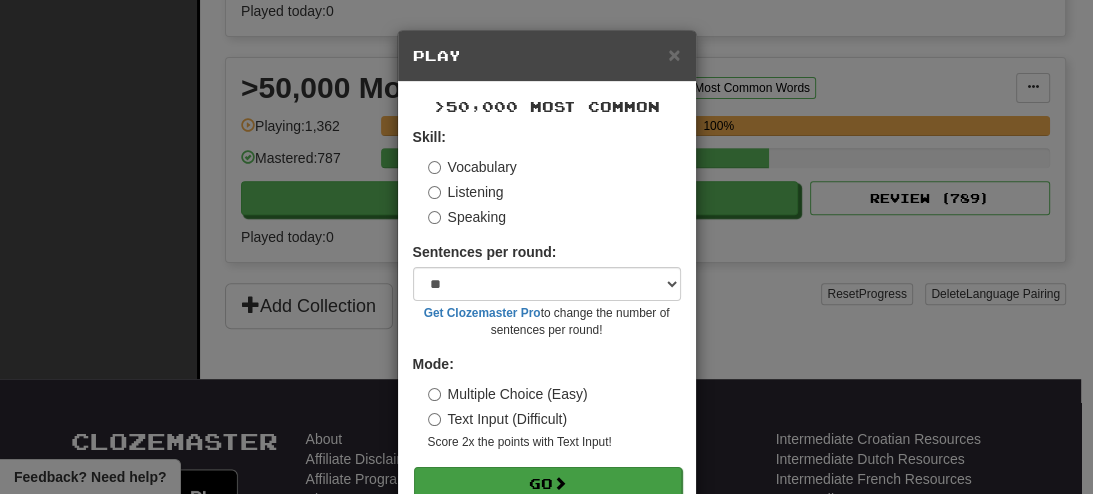 click on "Skill: Vocabulary Listening Speaking Sentences per round: * ** ** ** ** ** *** ******** Get Clozemaster Pro  to change the number of sentences per round! Mode: Multiple Choice (Easy) Text Input (Difficult) Score 2x the points with Text Input ! Go" at bounding box center (547, 313) 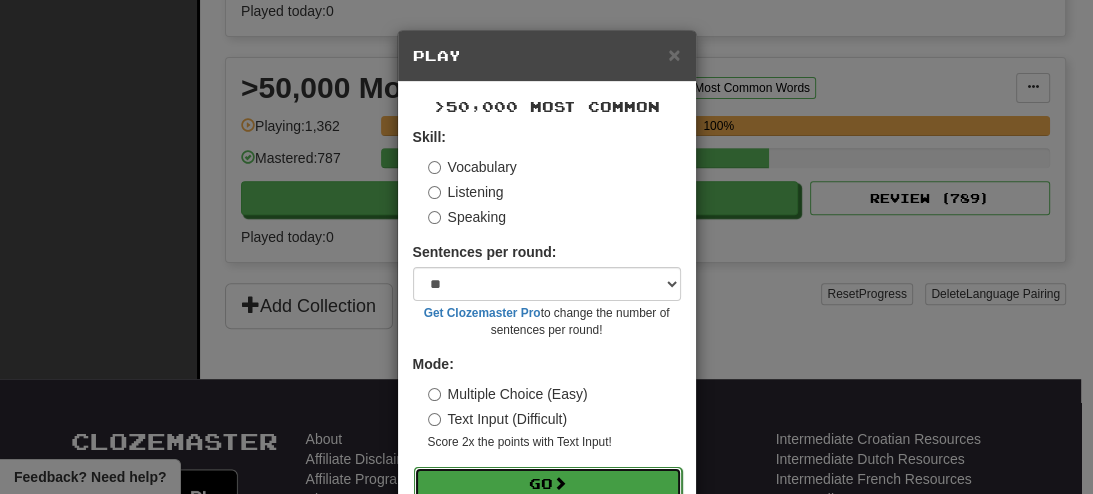 click on "Go" at bounding box center [548, 484] 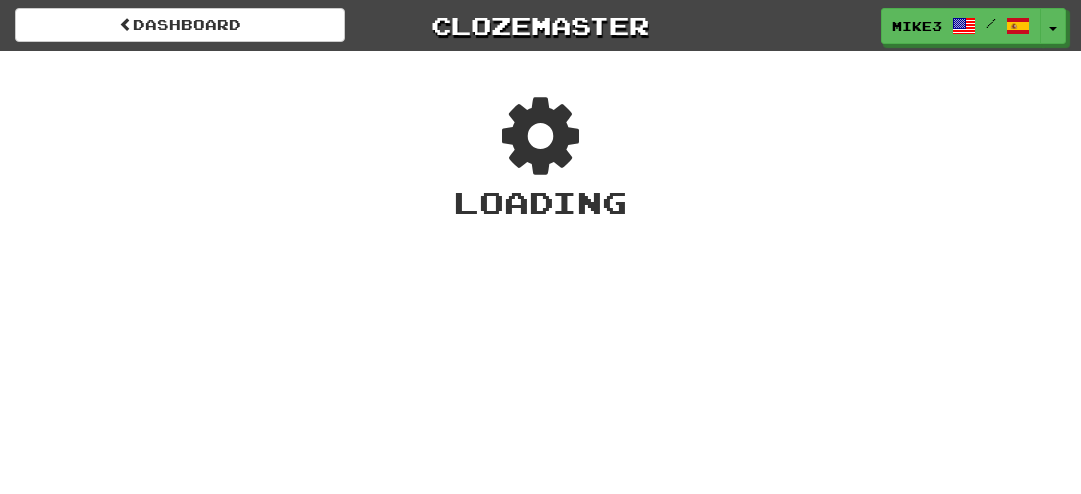 scroll, scrollTop: 0, scrollLeft: 0, axis: both 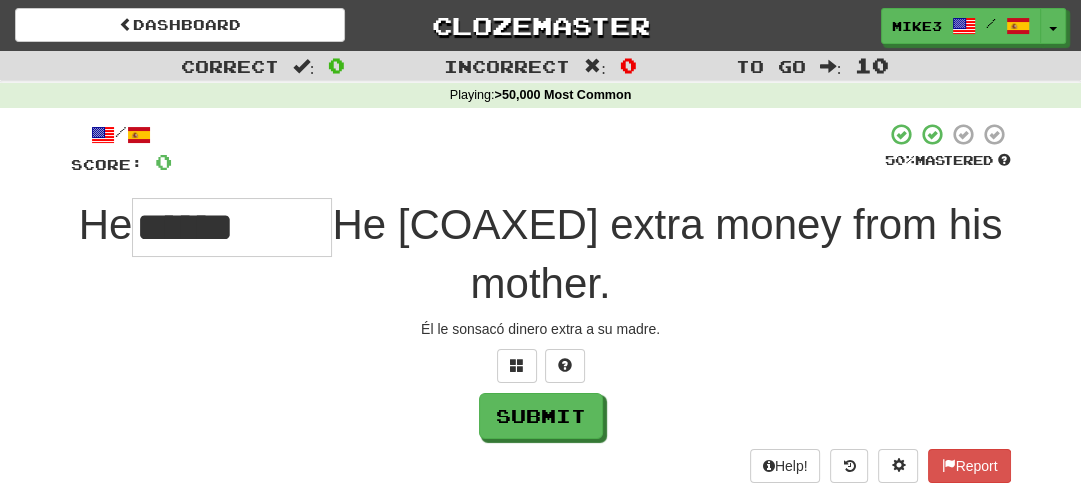 type on "******" 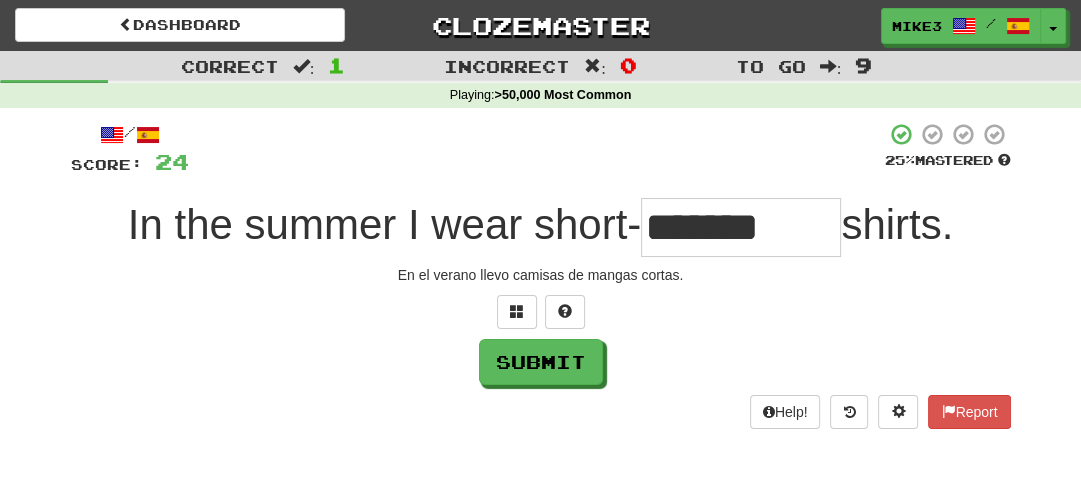 type on "*******" 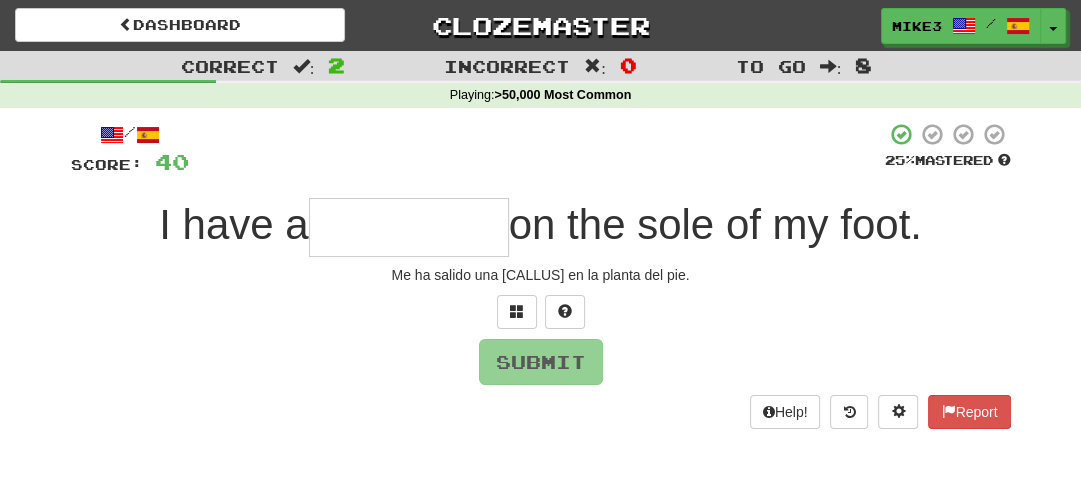 type on "******" 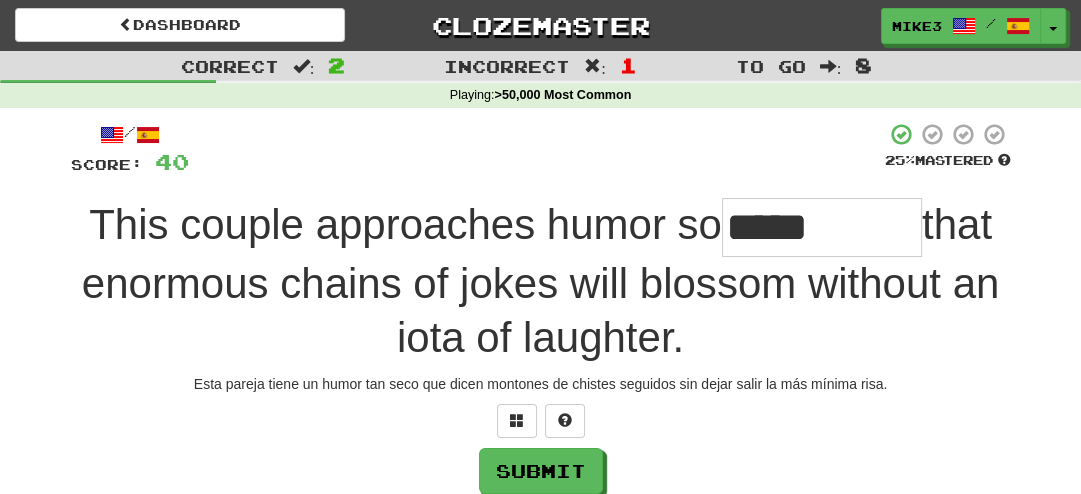 type on "*****" 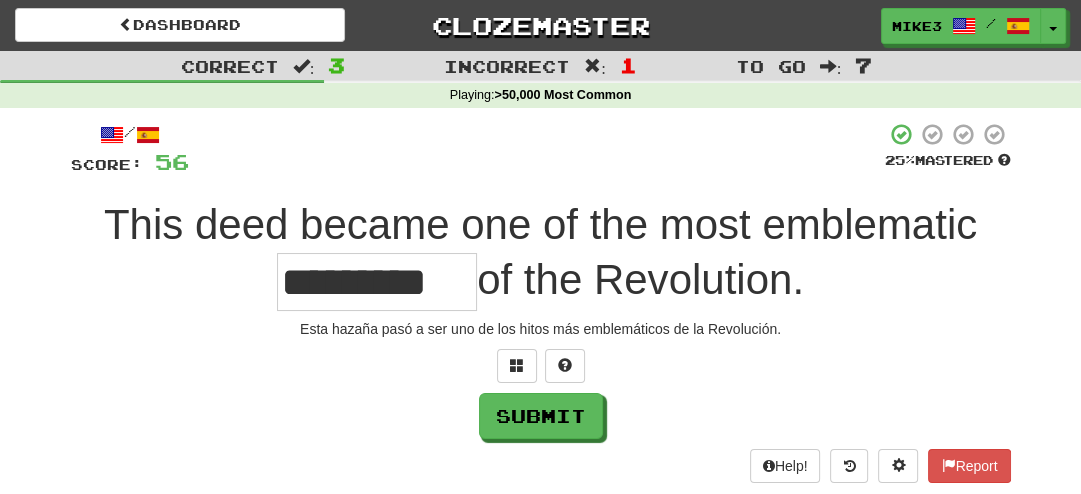 type on "**********" 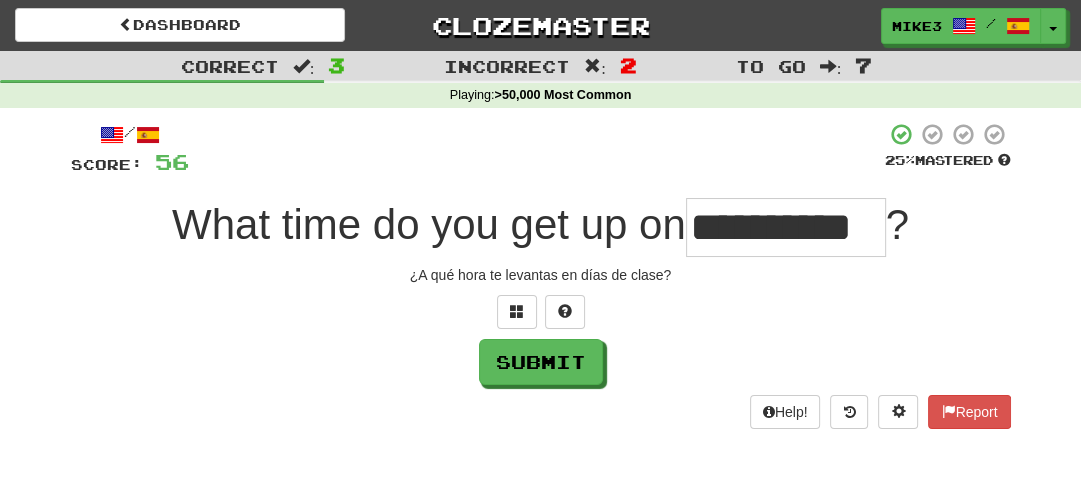 scroll, scrollTop: 0, scrollLeft: 17, axis: horizontal 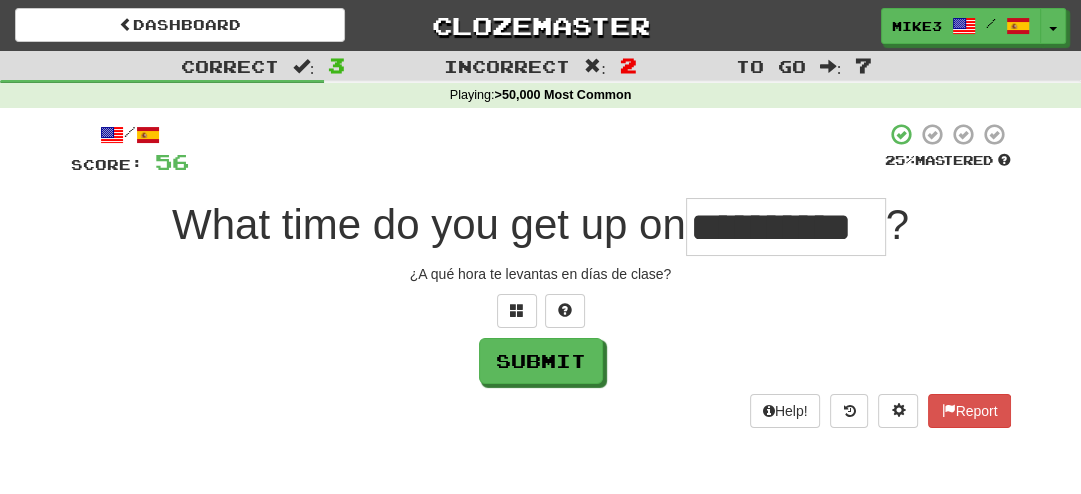 type on "**********" 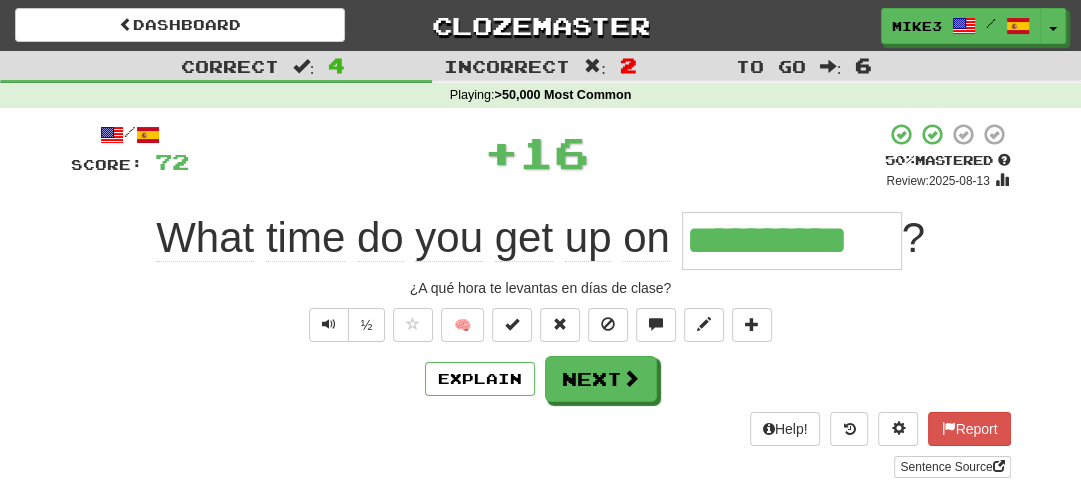 scroll, scrollTop: 0, scrollLeft: 0, axis: both 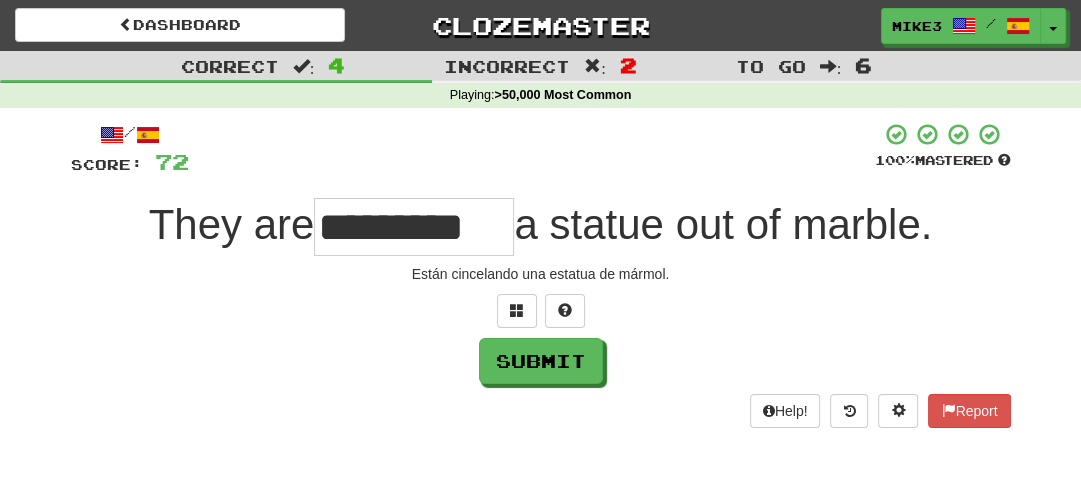 type on "*********" 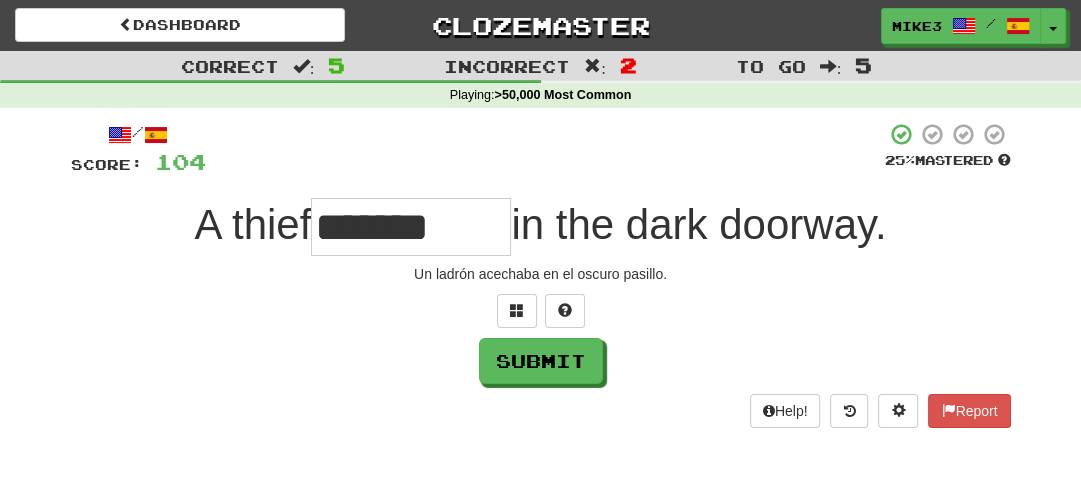 type on "******" 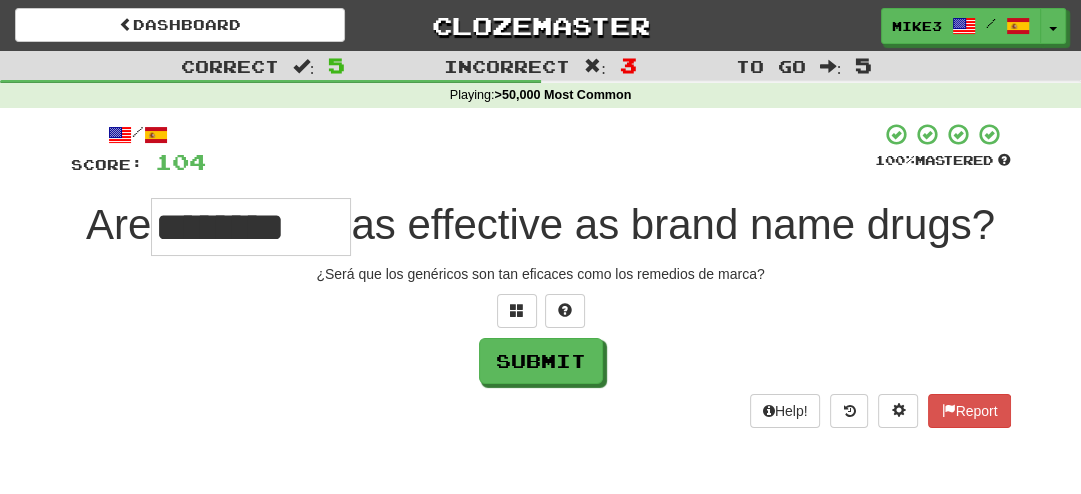 type on "********" 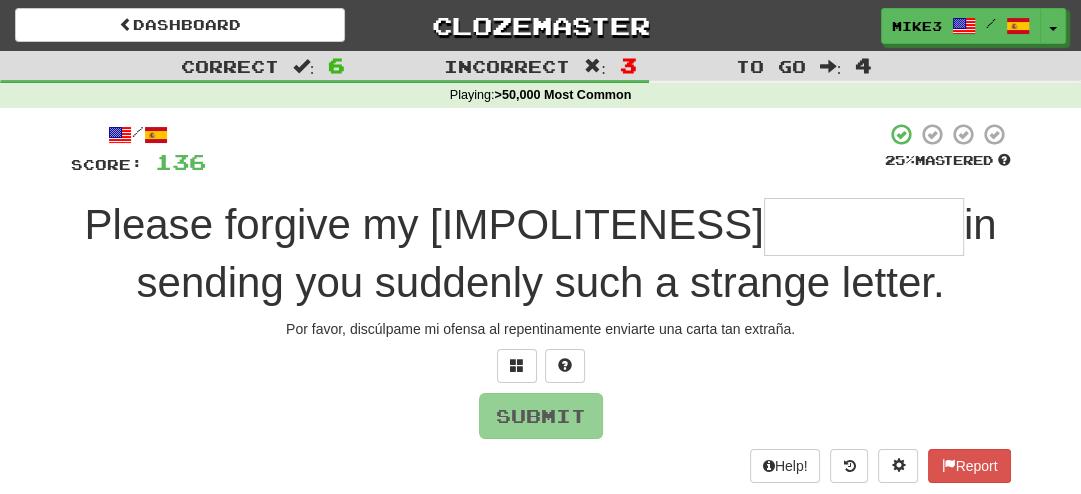 type on "**********" 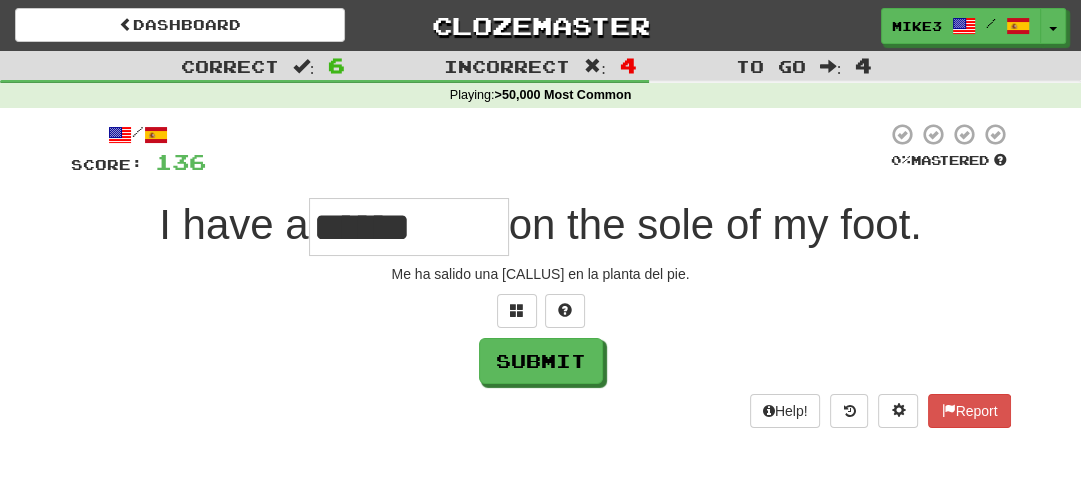 type on "******" 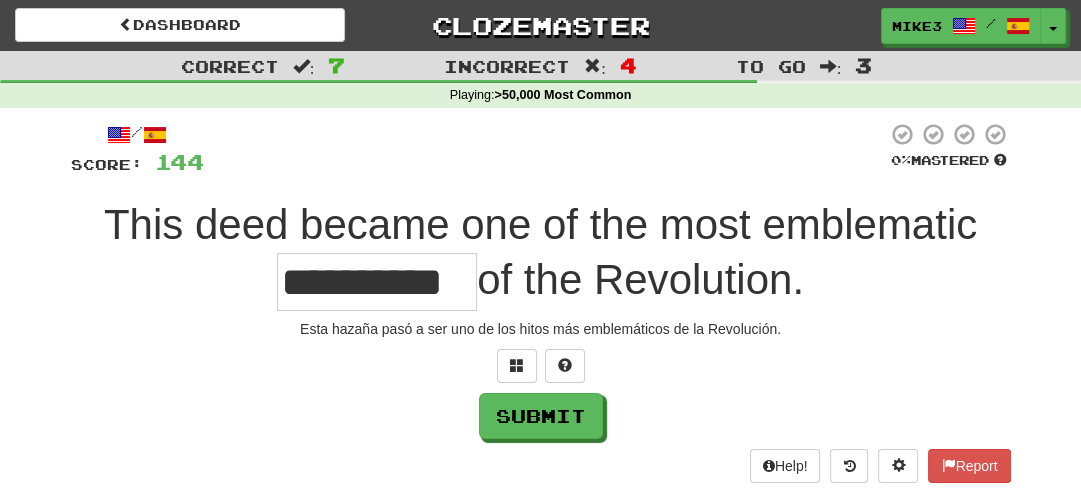 scroll, scrollTop: 0, scrollLeft: 8, axis: horizontal 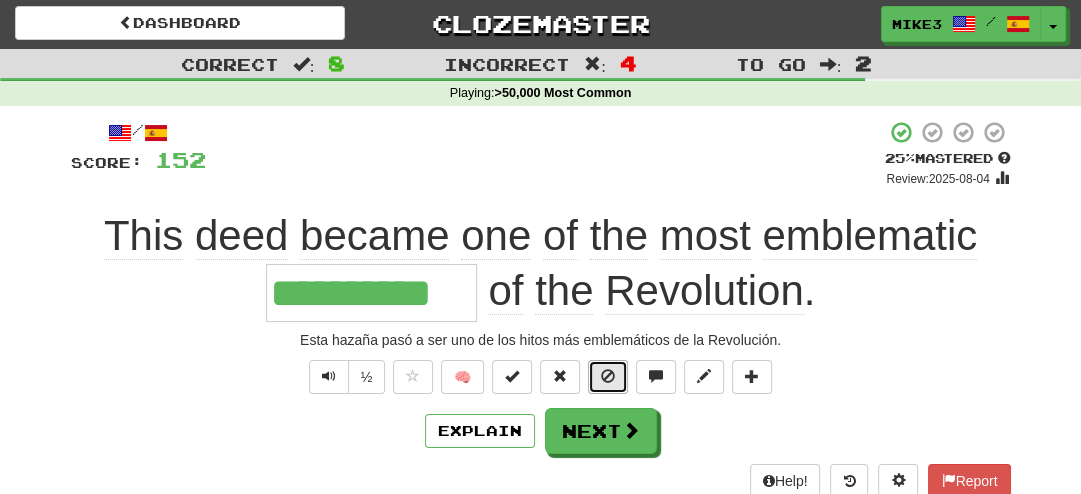 click at bounding box center (608, 377) 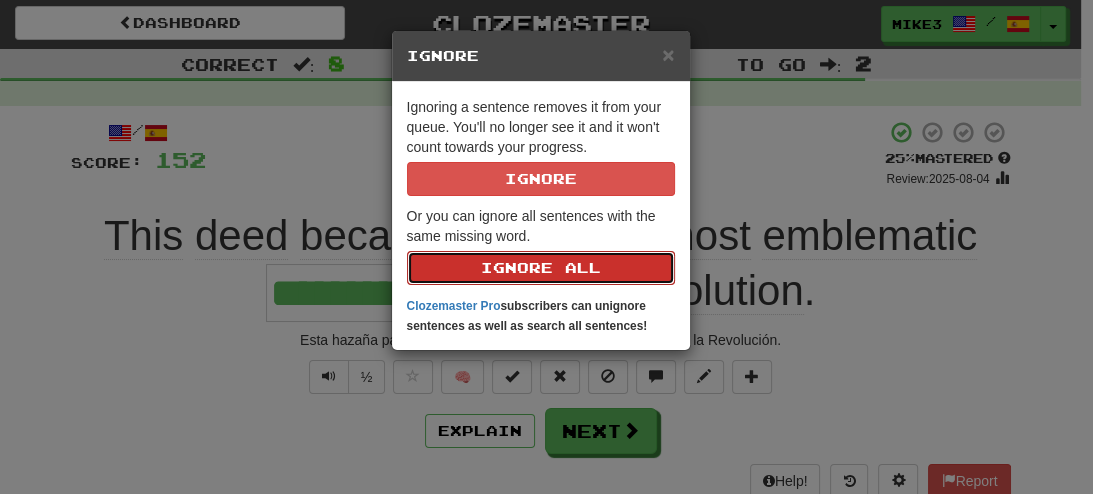 click on "Ignore All" at bounding box center [541, 268] 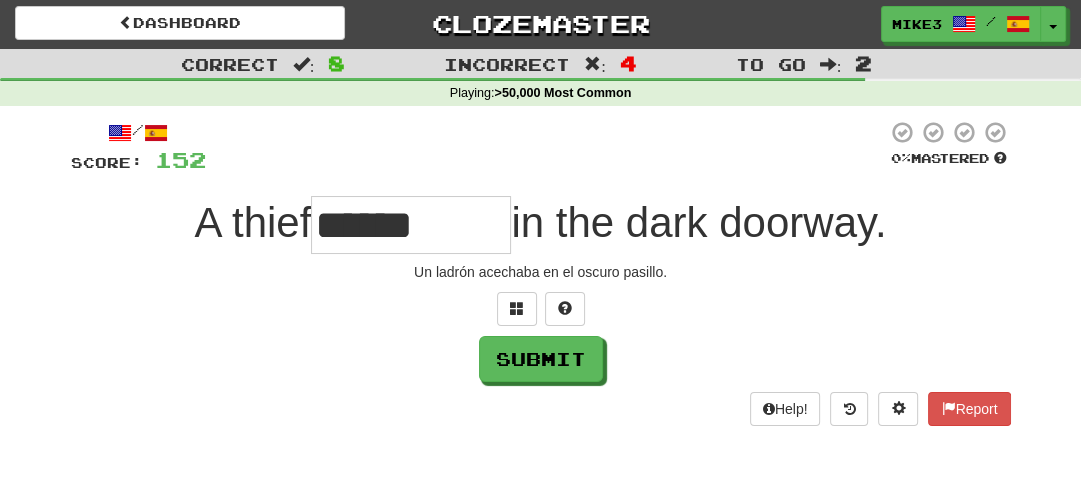 type on "******" 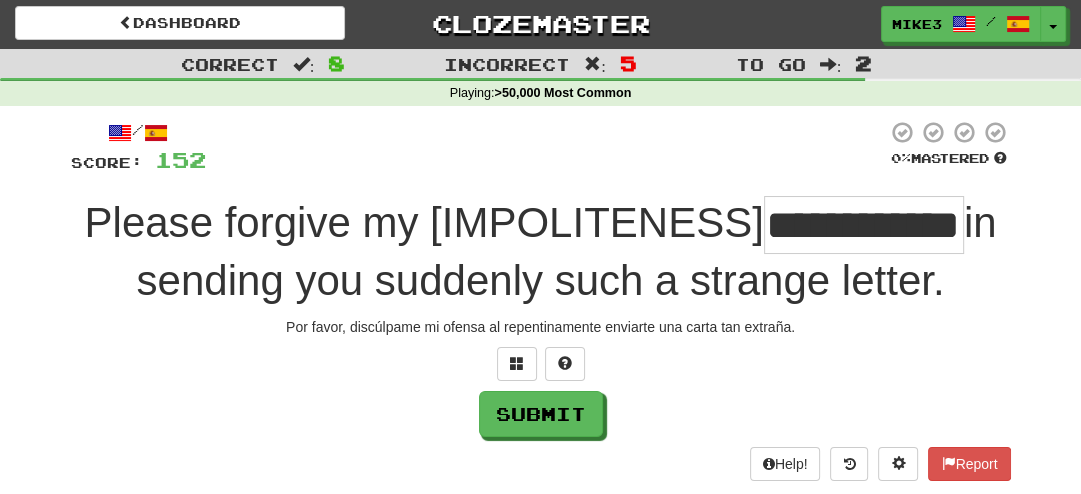 scroll, scrollTop: 0, scrollLeft: 40, axis: horizontal 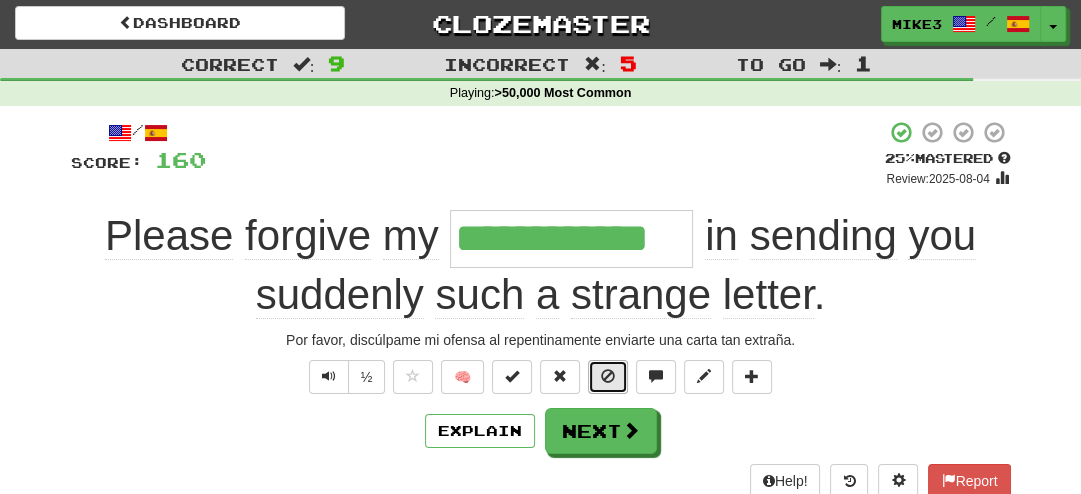 click at bounding box center (608, 376) 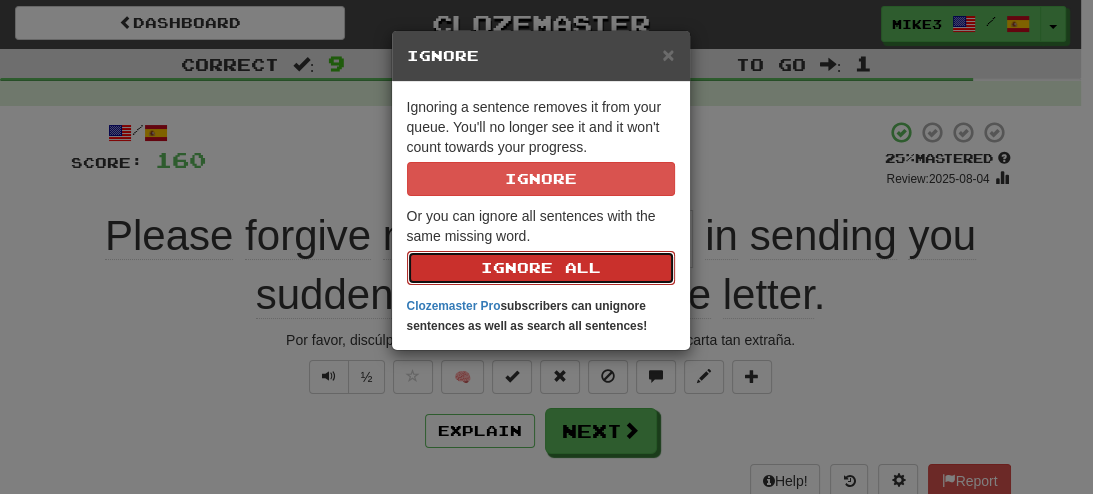 click on "Ignore All" at bounding box center (541, 268) 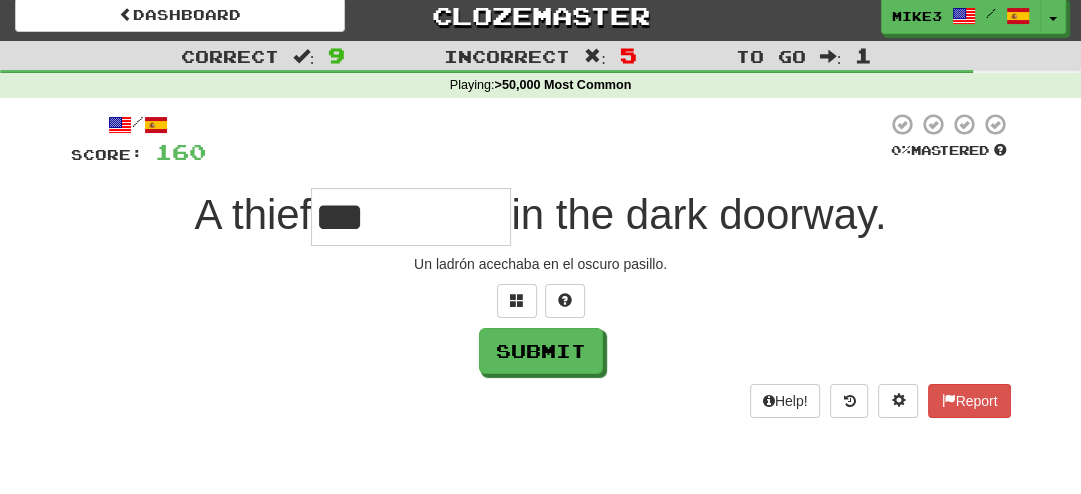 scroll, scrollTop: 11, scrollLeft: 0, axis: vertical 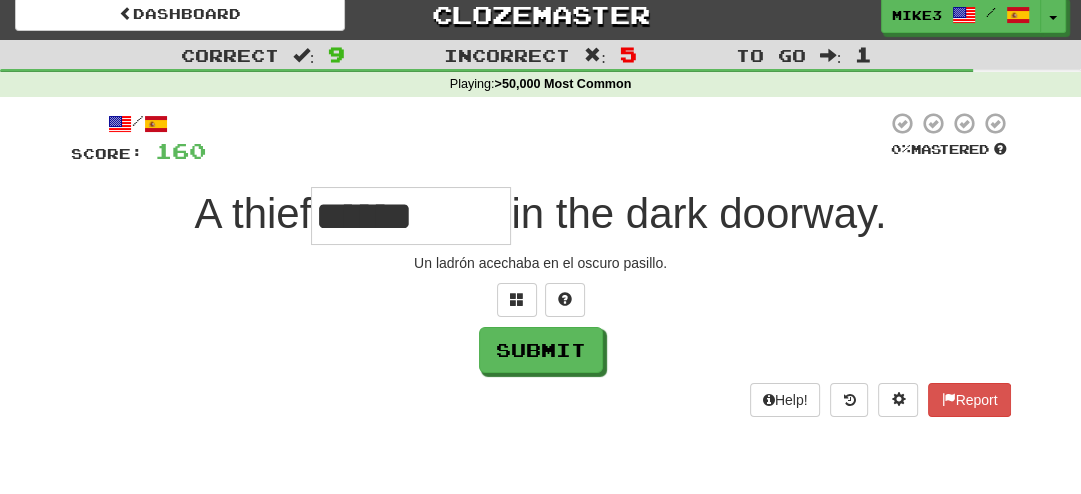 type on "******" 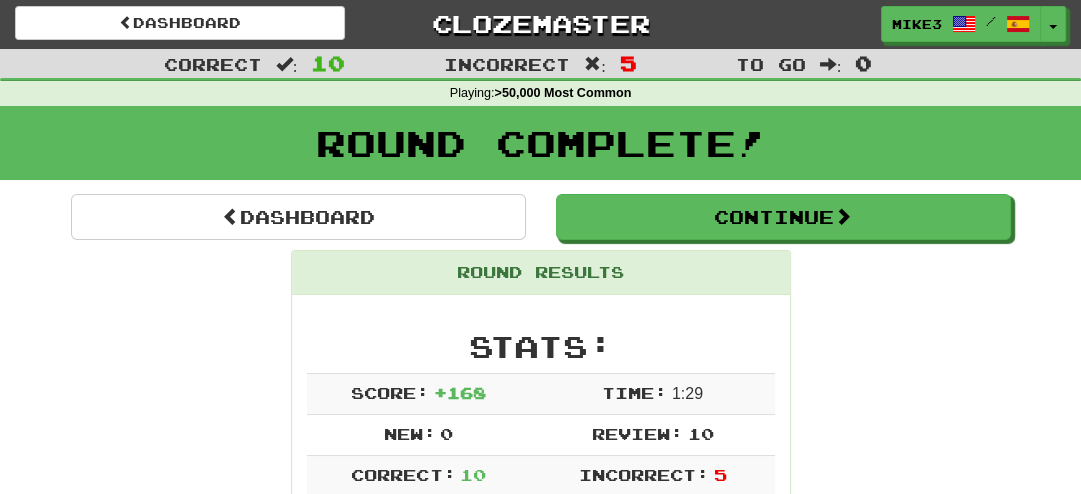 scroll, scrollTop: 1, scrollLeft: 0, axis: vertical 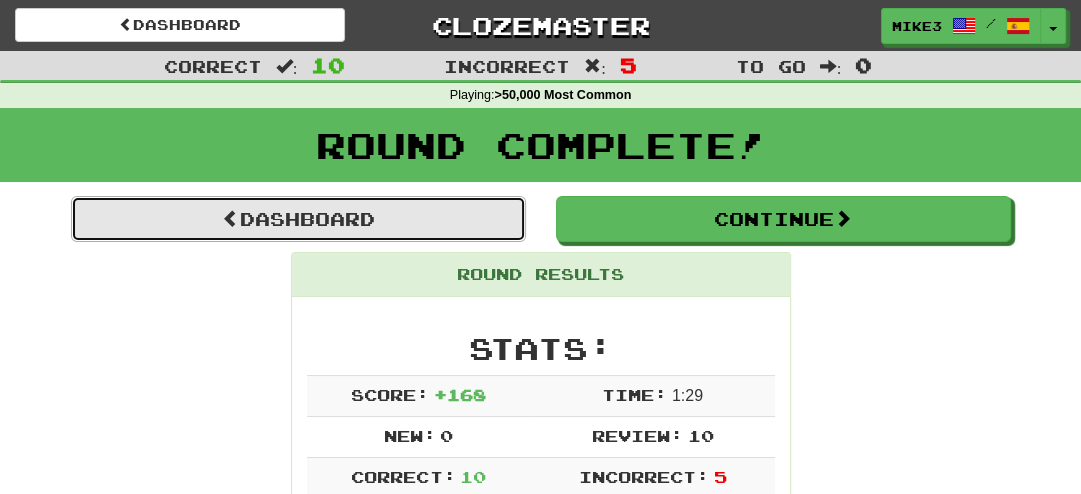 click on "Dashboard" at bounding box center (298, 219) 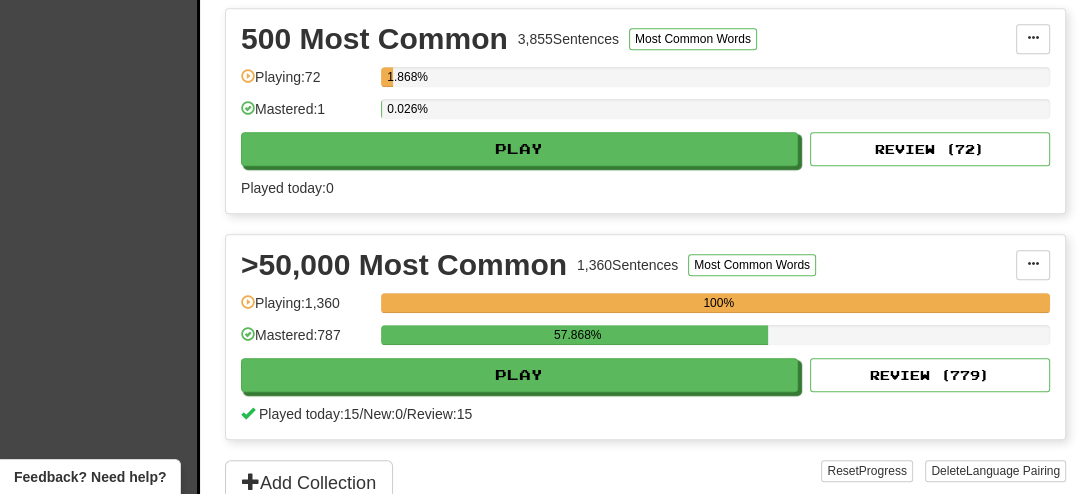 scroll, scrollTop: 696, scrollLeft: 0, axis: vertical 